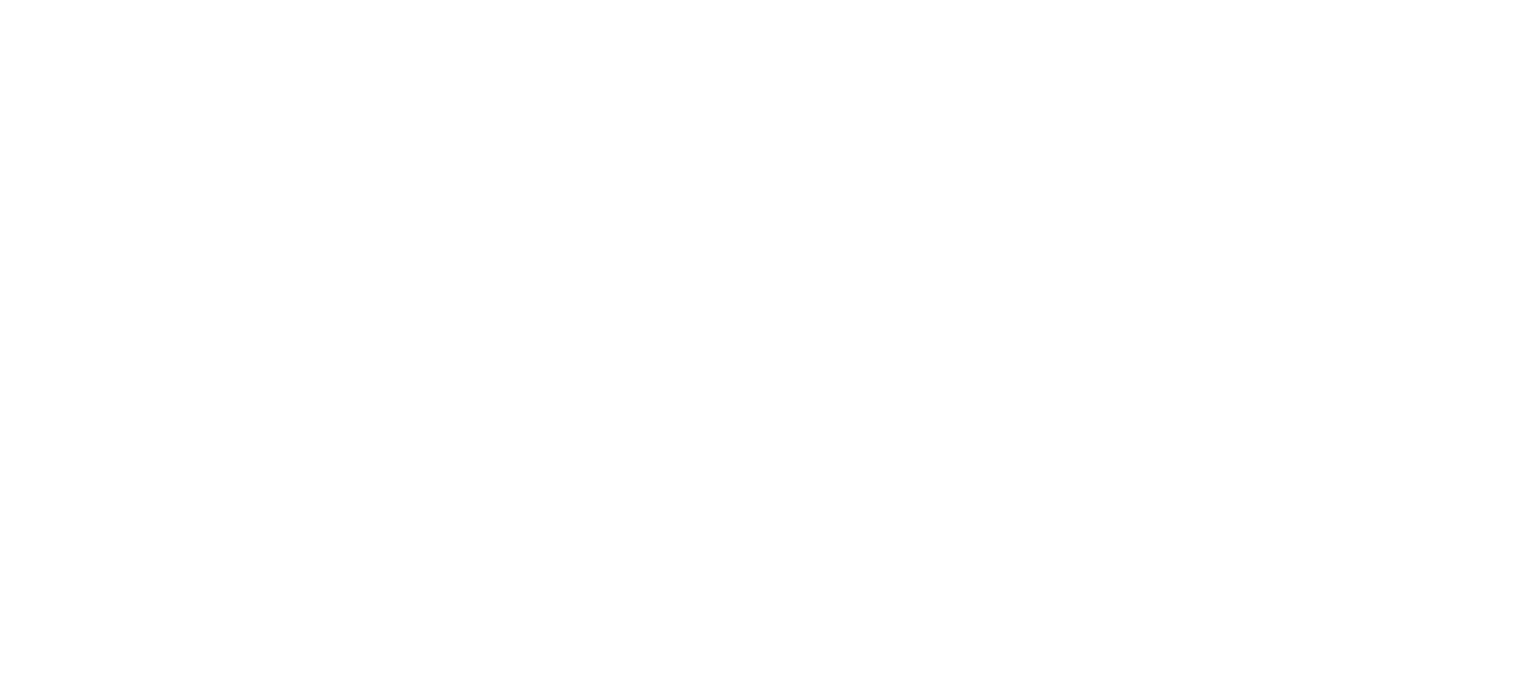 scroll, scrollTop: 0, scrollLeft: 0, axis: both 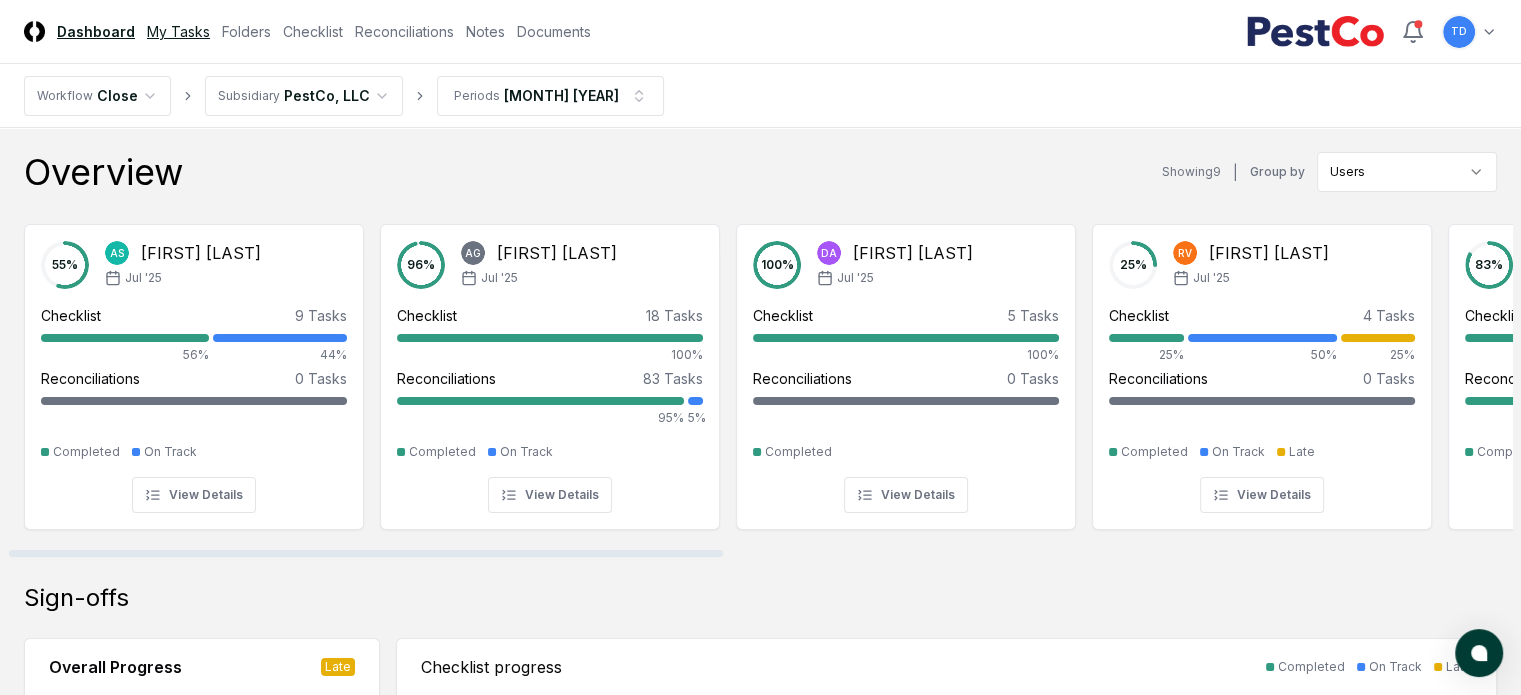 click on "My Tasks" at bounding box center [178, 31] 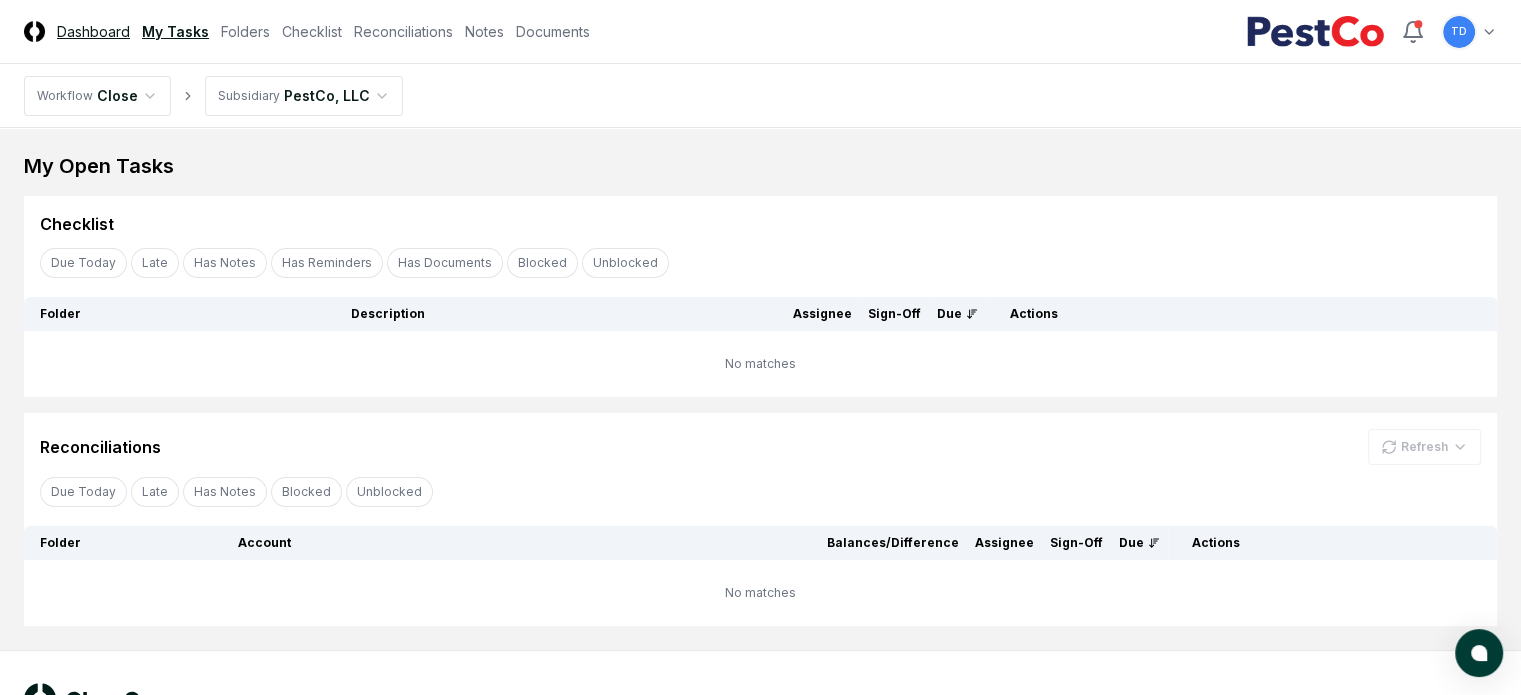 click on "Dashboard" at bounding box center [93, 31] 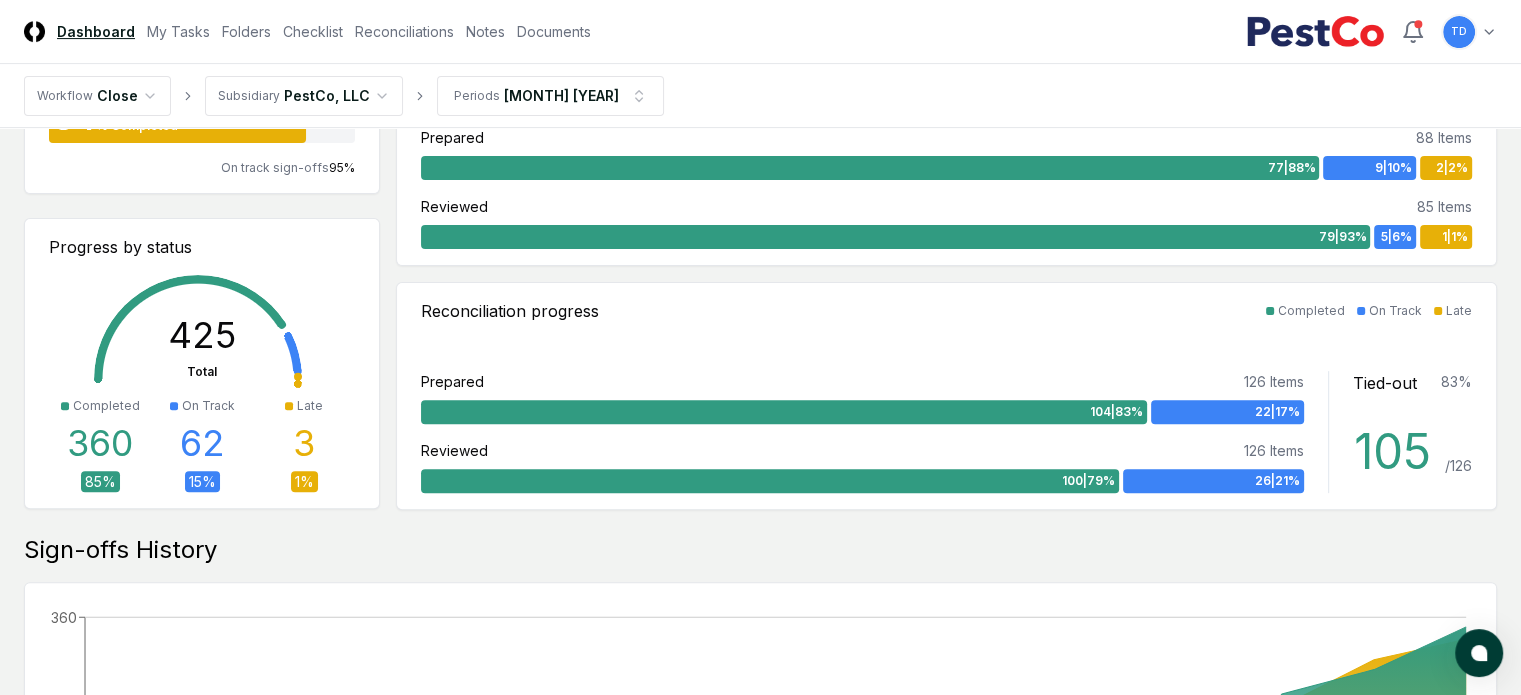 scroll, scrollTop: 500, scrollLeft: 0, axis: vertical 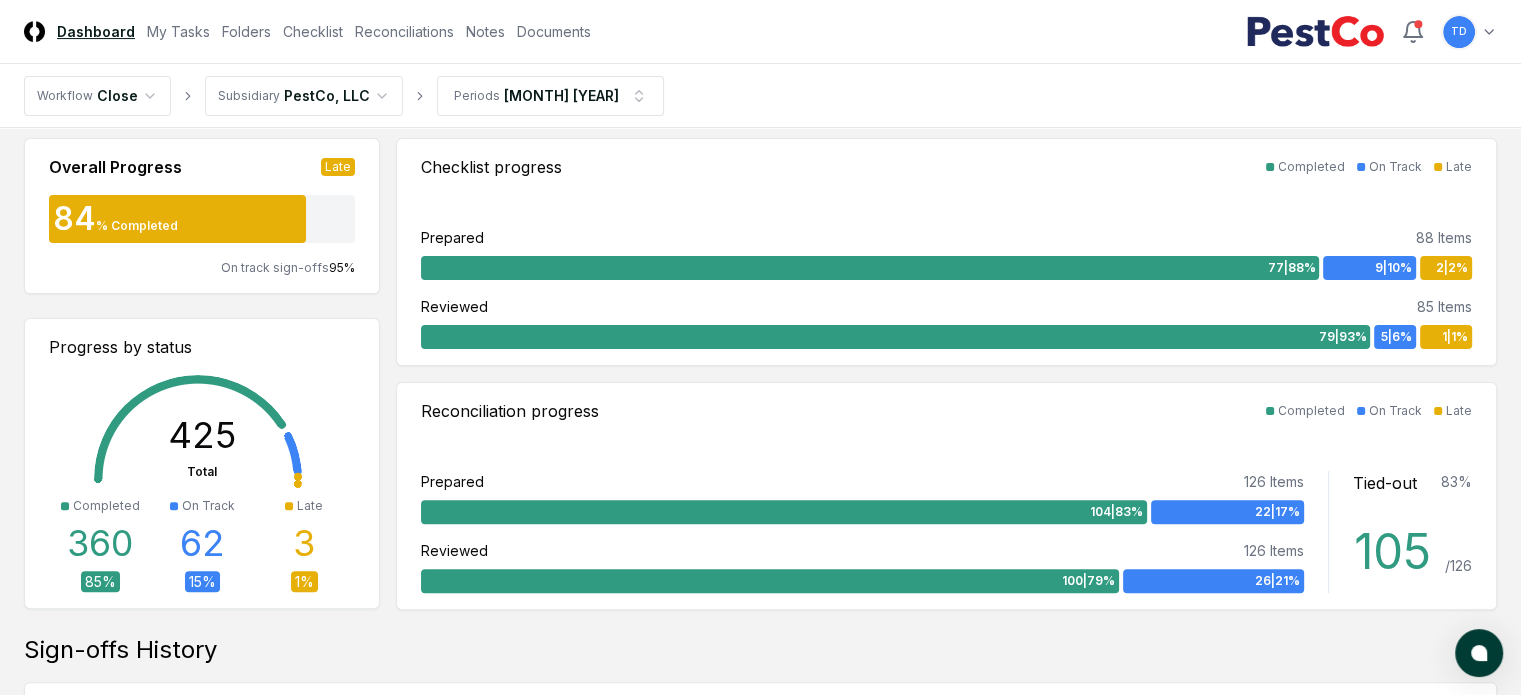 click on "1 %" at bounding box center [304, 581] 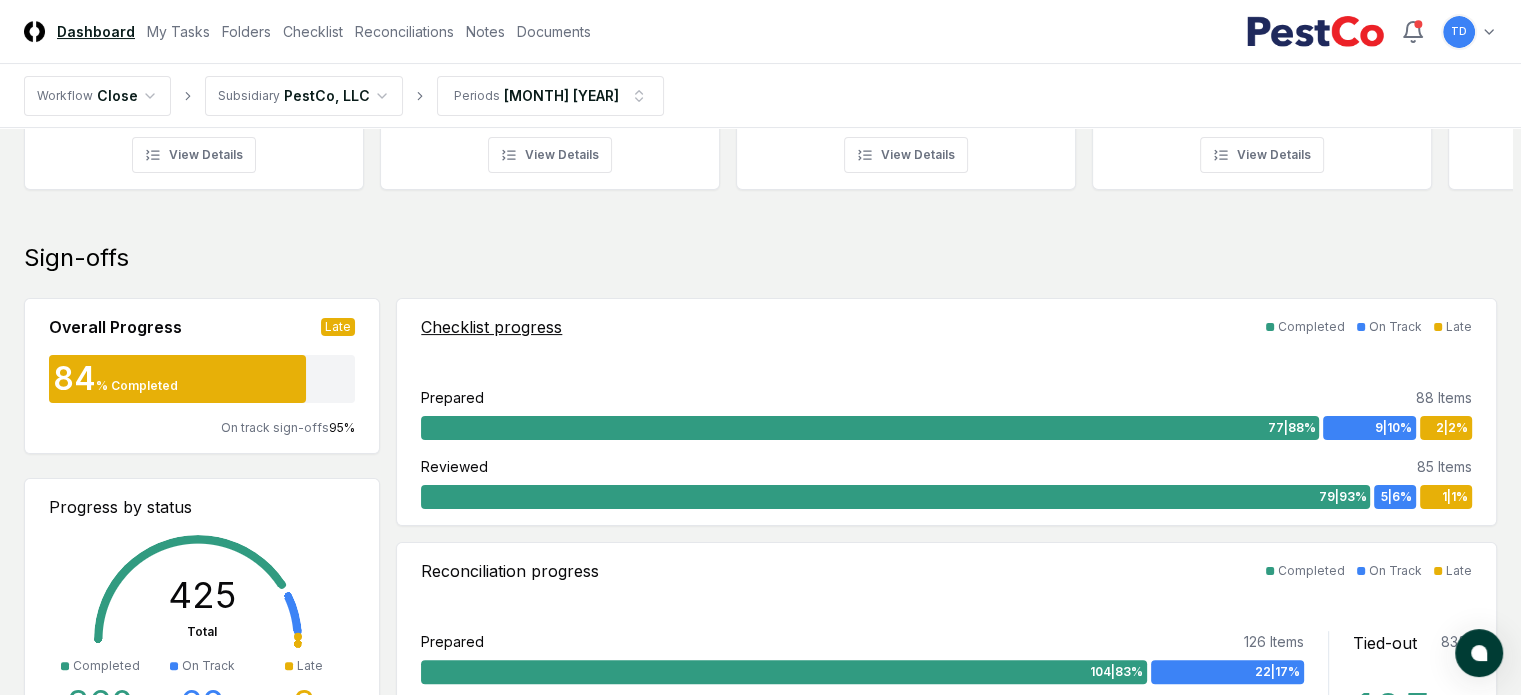 scroll, scrollTop: 400, scrollLeft: 0, axis: vertical 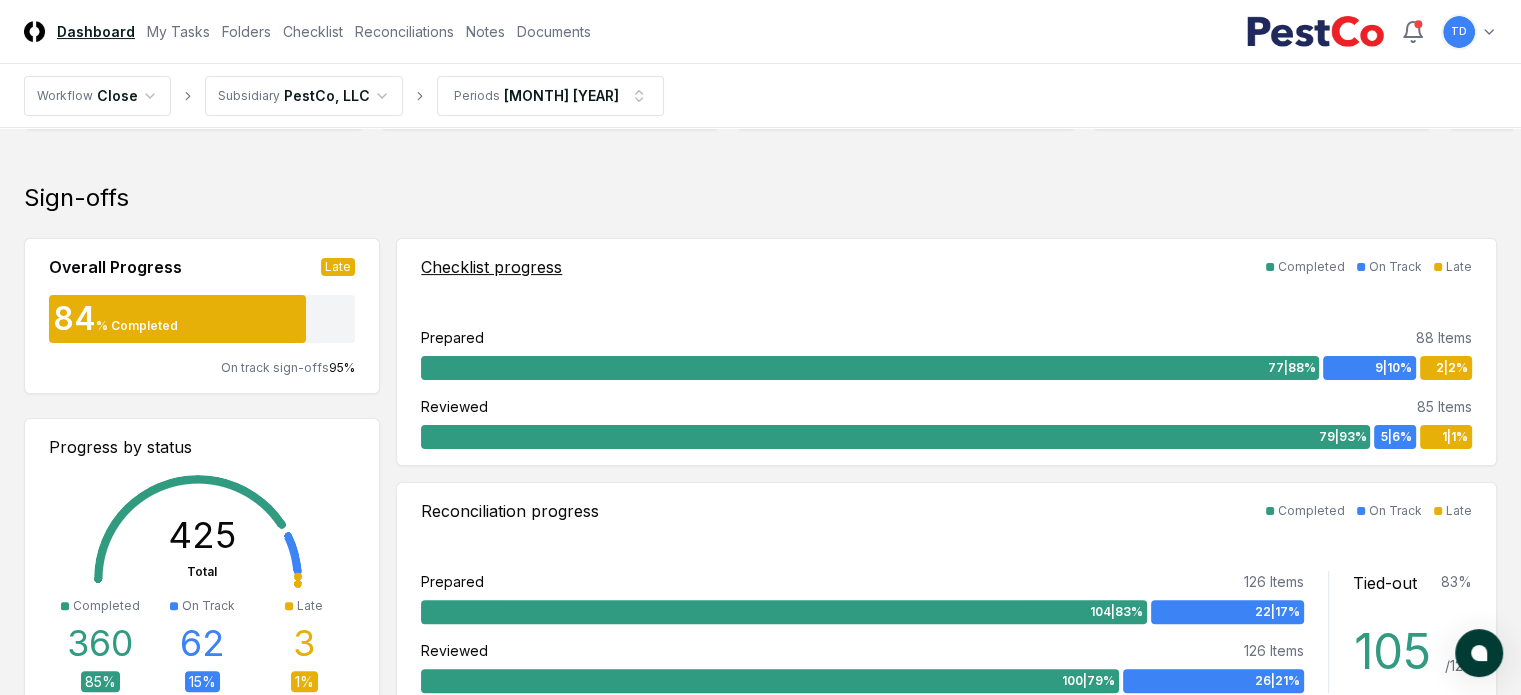 click on "2  |  2 %" at bounding box center [1446, 368] 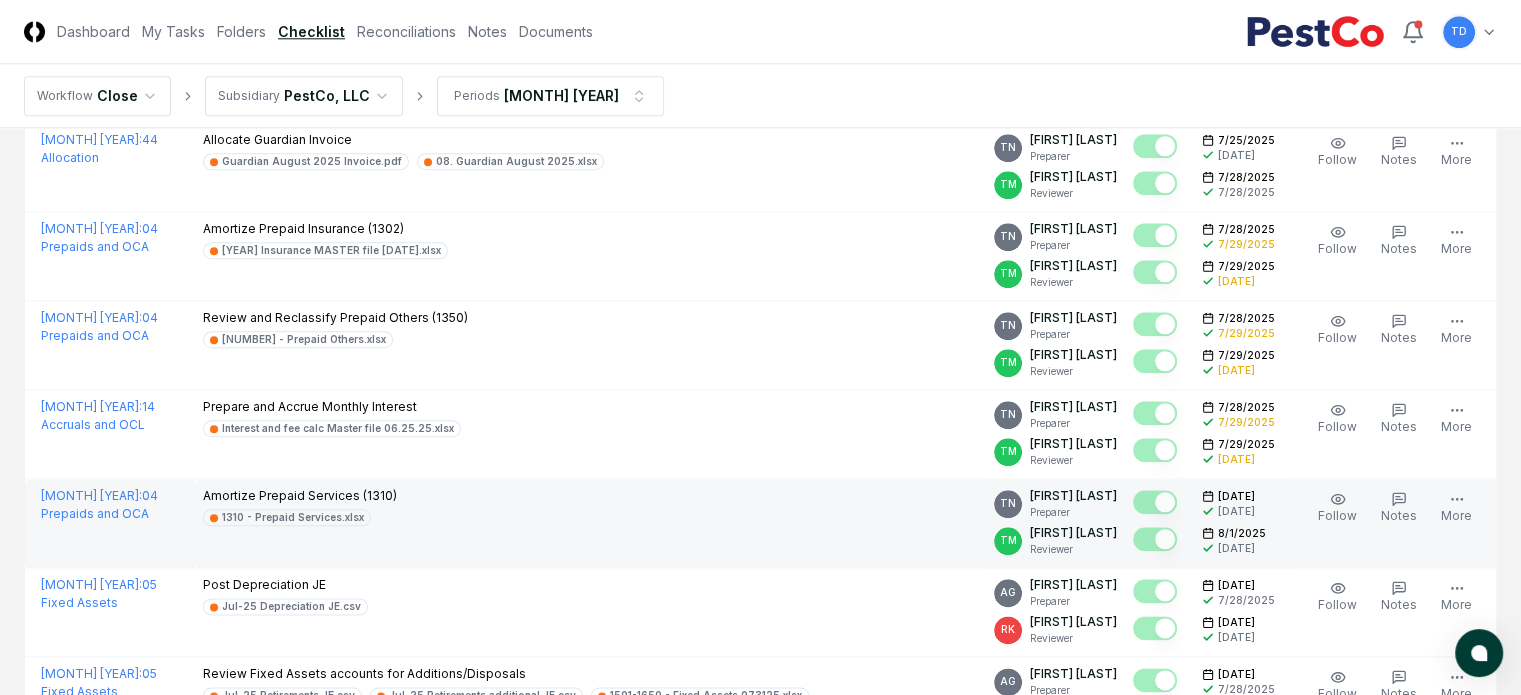 scroll, scrollTop: 2300, scrollLeft: 0, axis: vertical 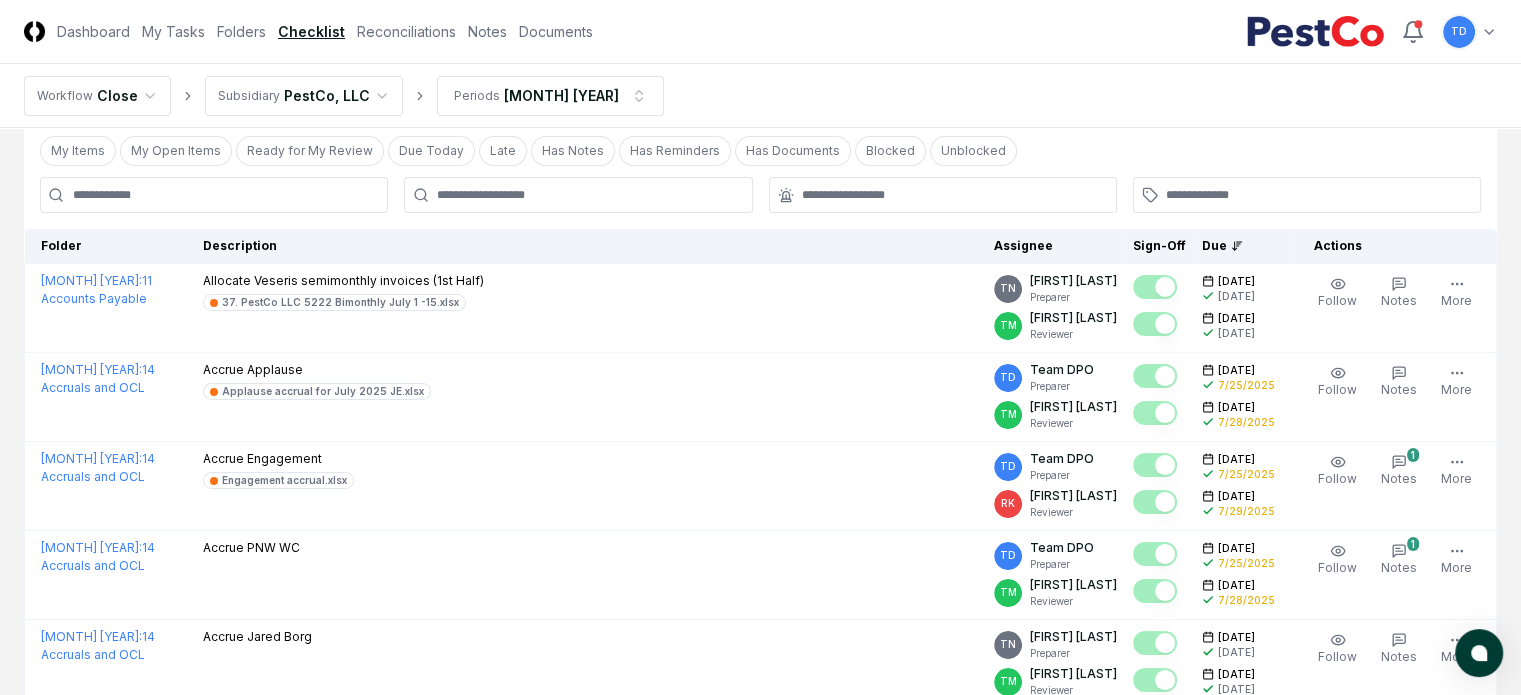 click at bounding box center (214, 195) 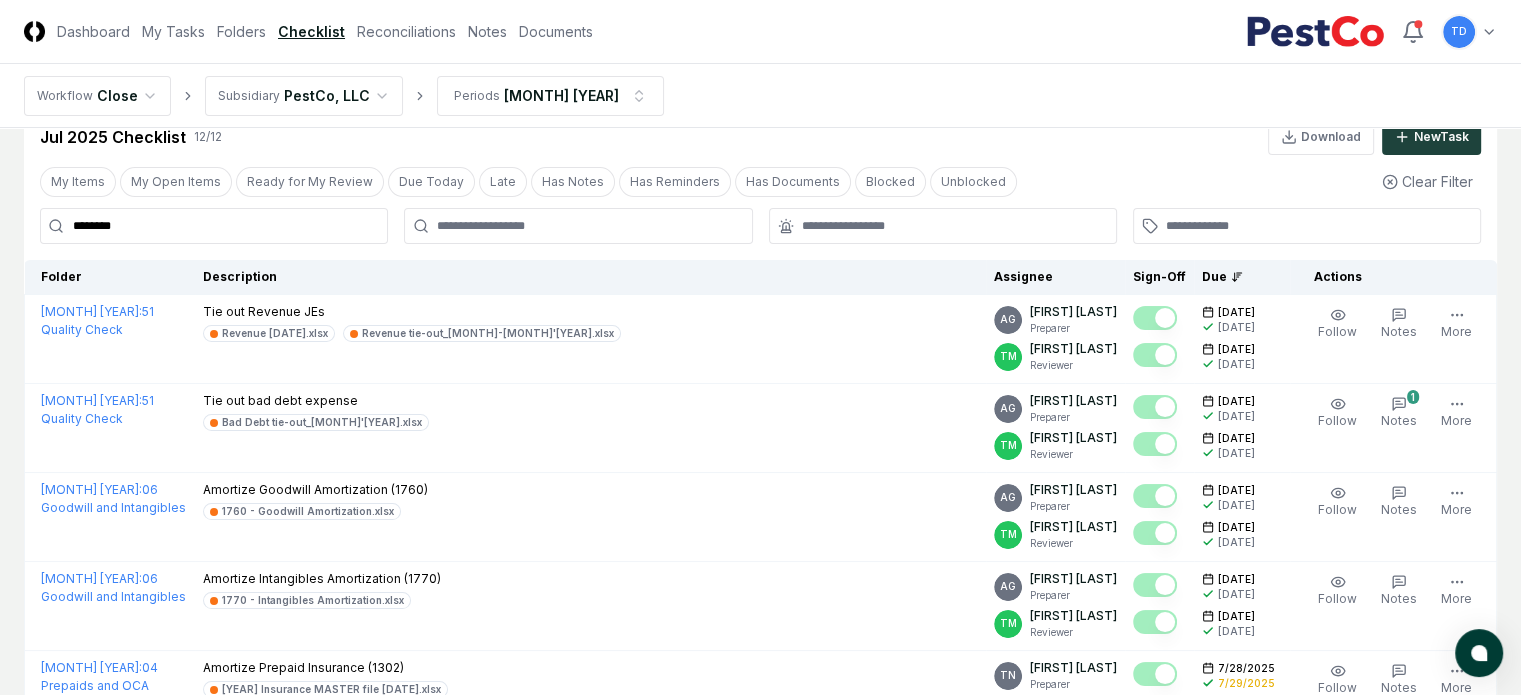 scroll, scrollTop: 0, scrollLeft: 0, axis: both 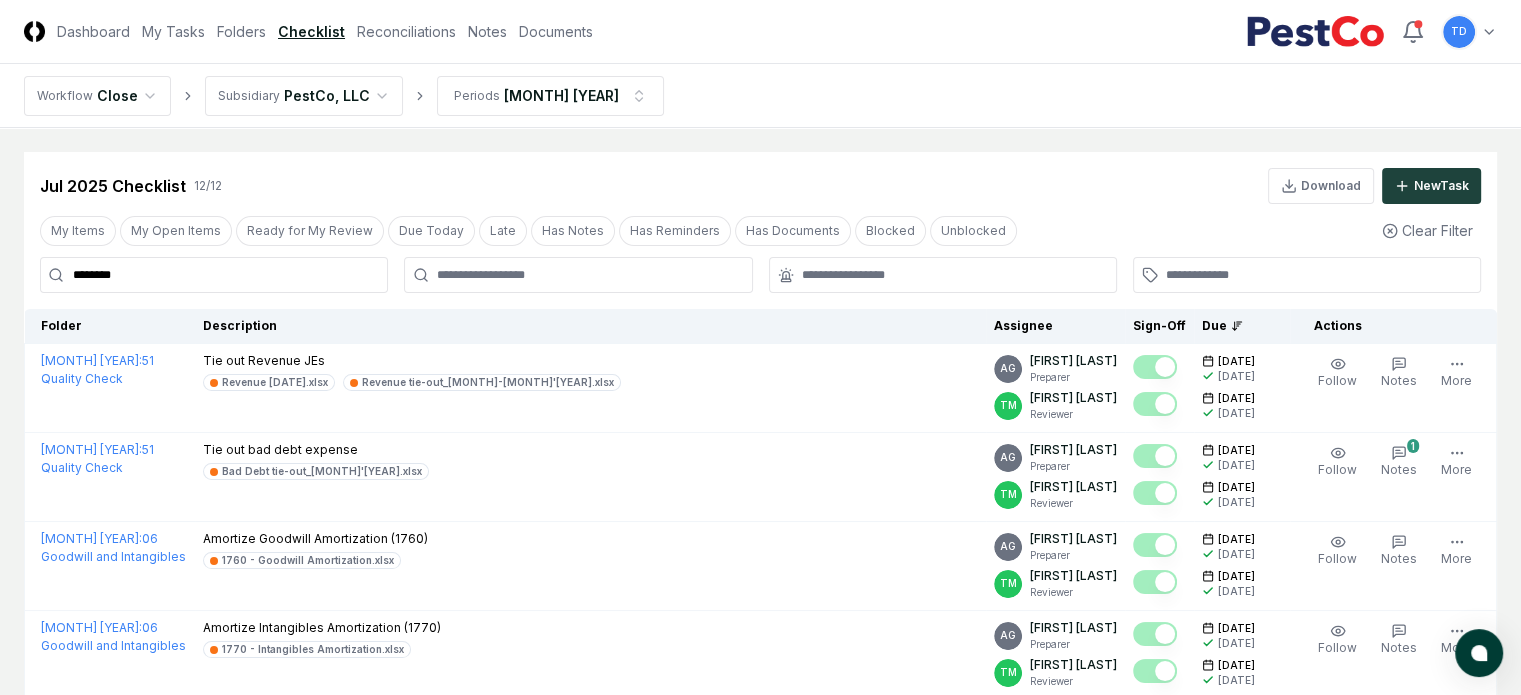 drag, startPoint x: 170, startPoint y: 273, endPoint x: 2, endPoint y: 155, distance: 205.29977 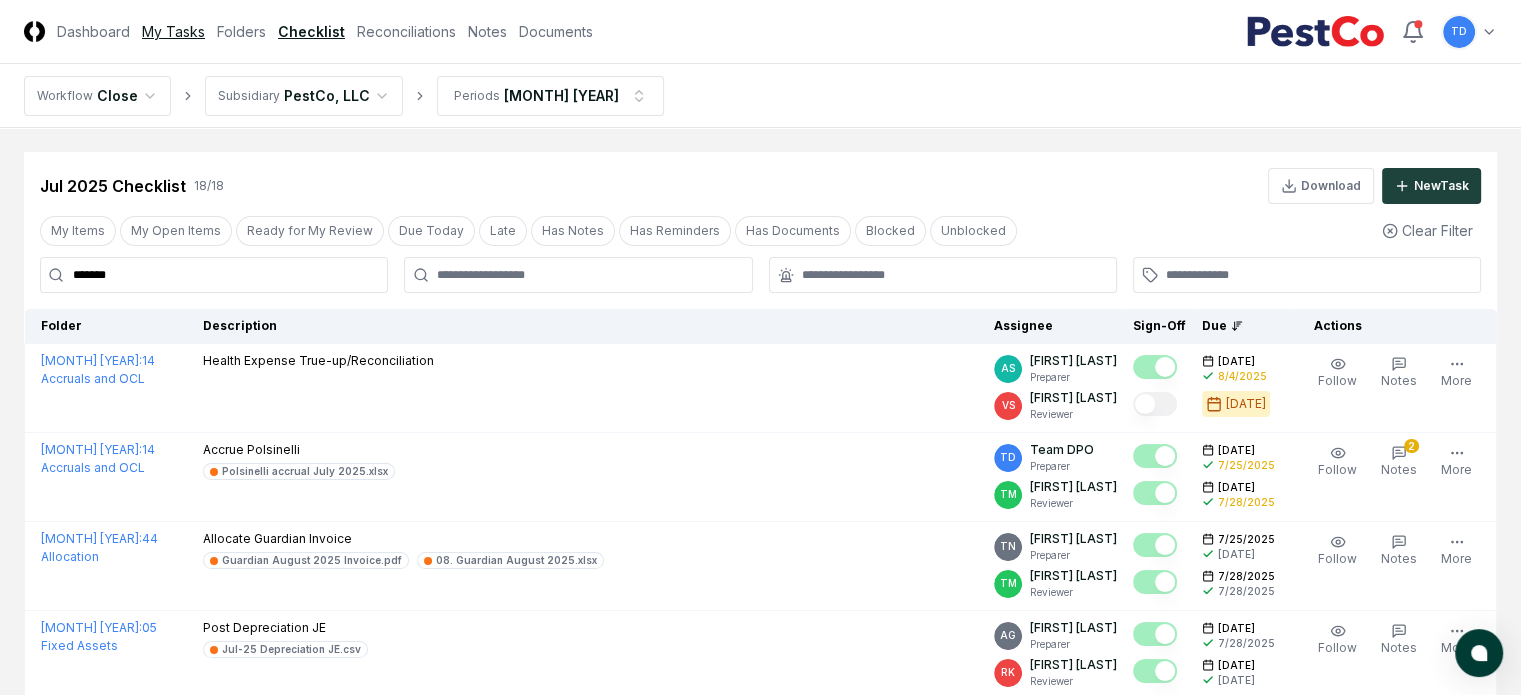 type on "*******" 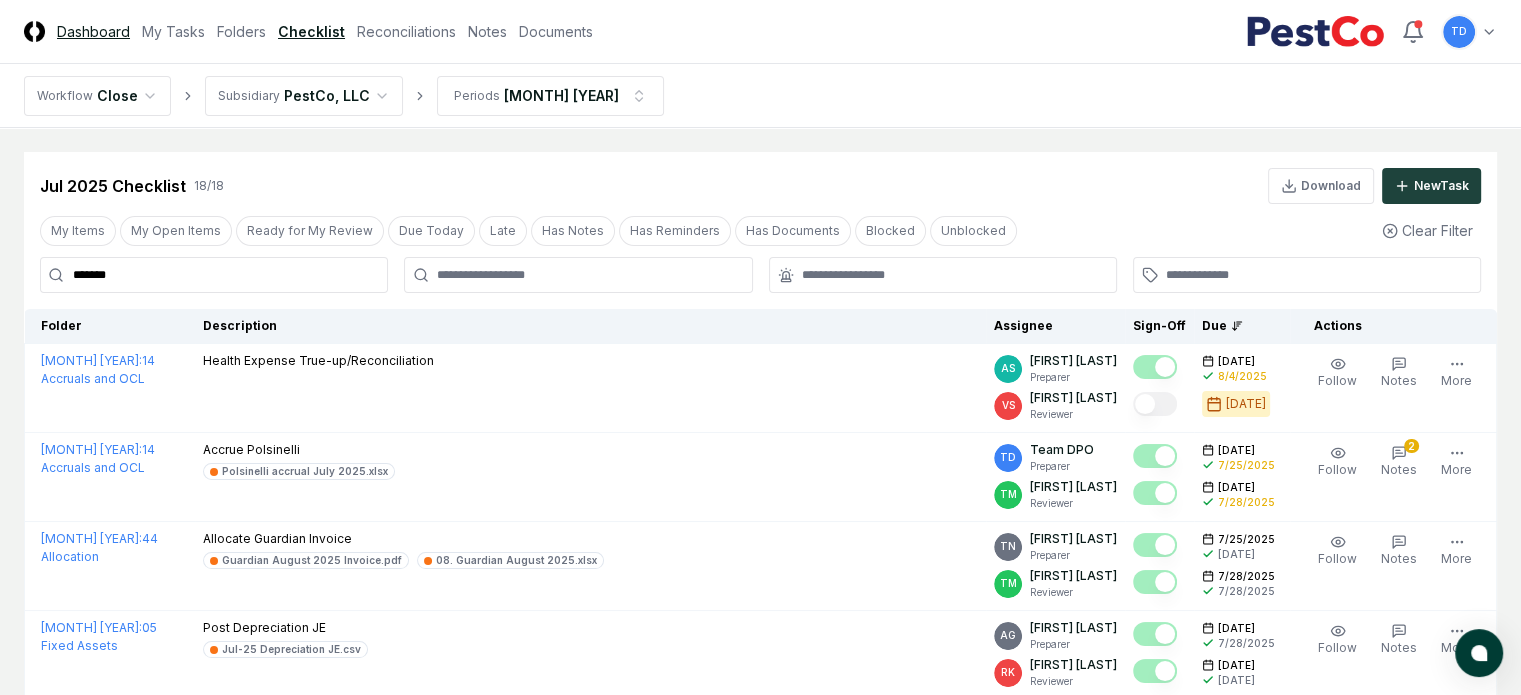 click on "Dashboard" at bounding box center (93, 31) 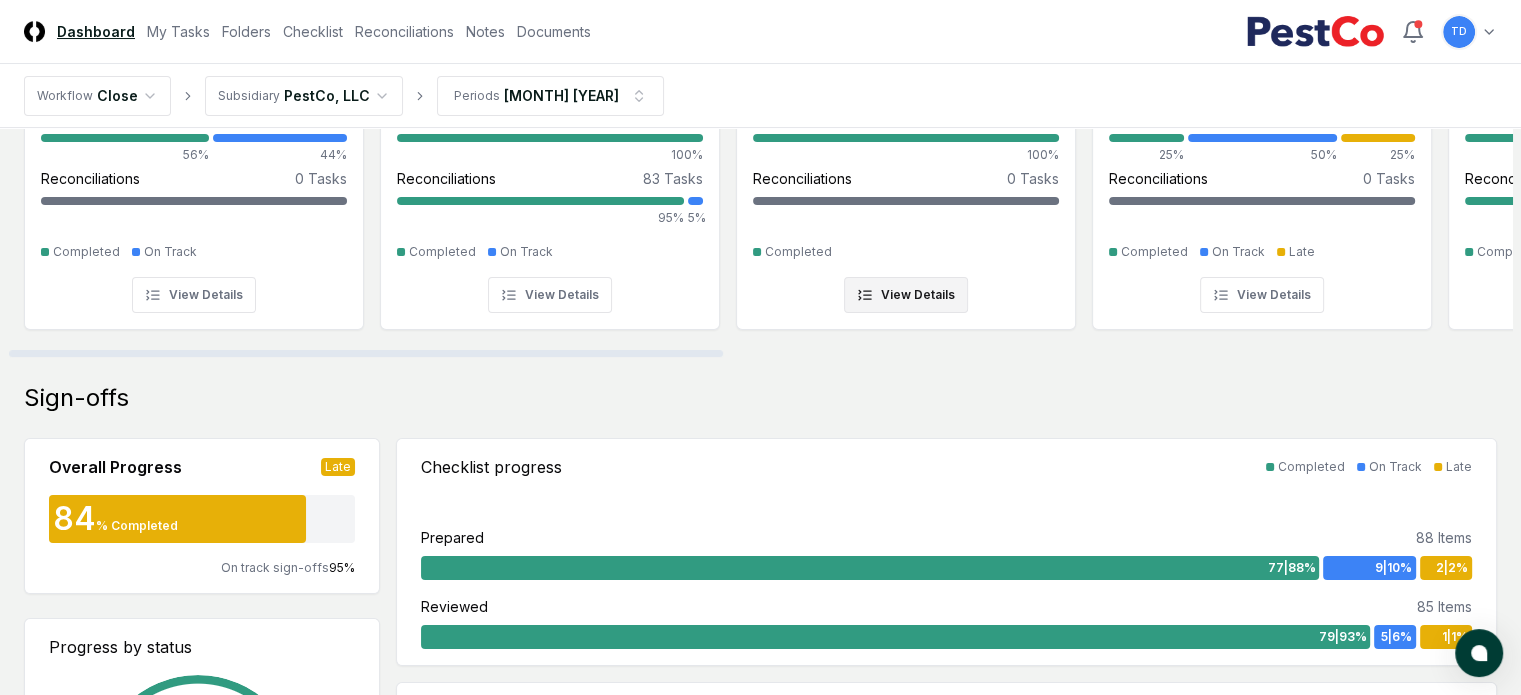 scroll, scrollTop: 0, scrollLeft: 0, axis: both 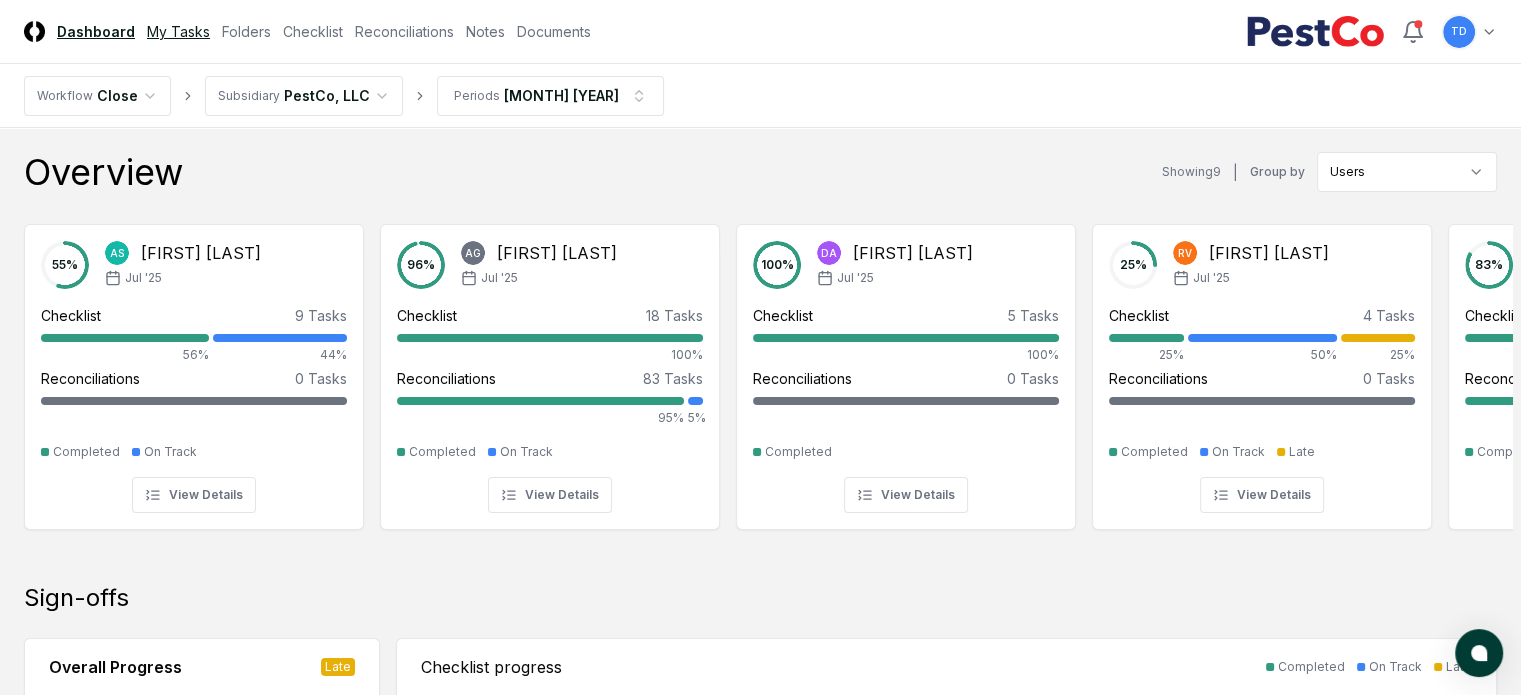 click on "My Tasks" at bounding box center [178, 31] 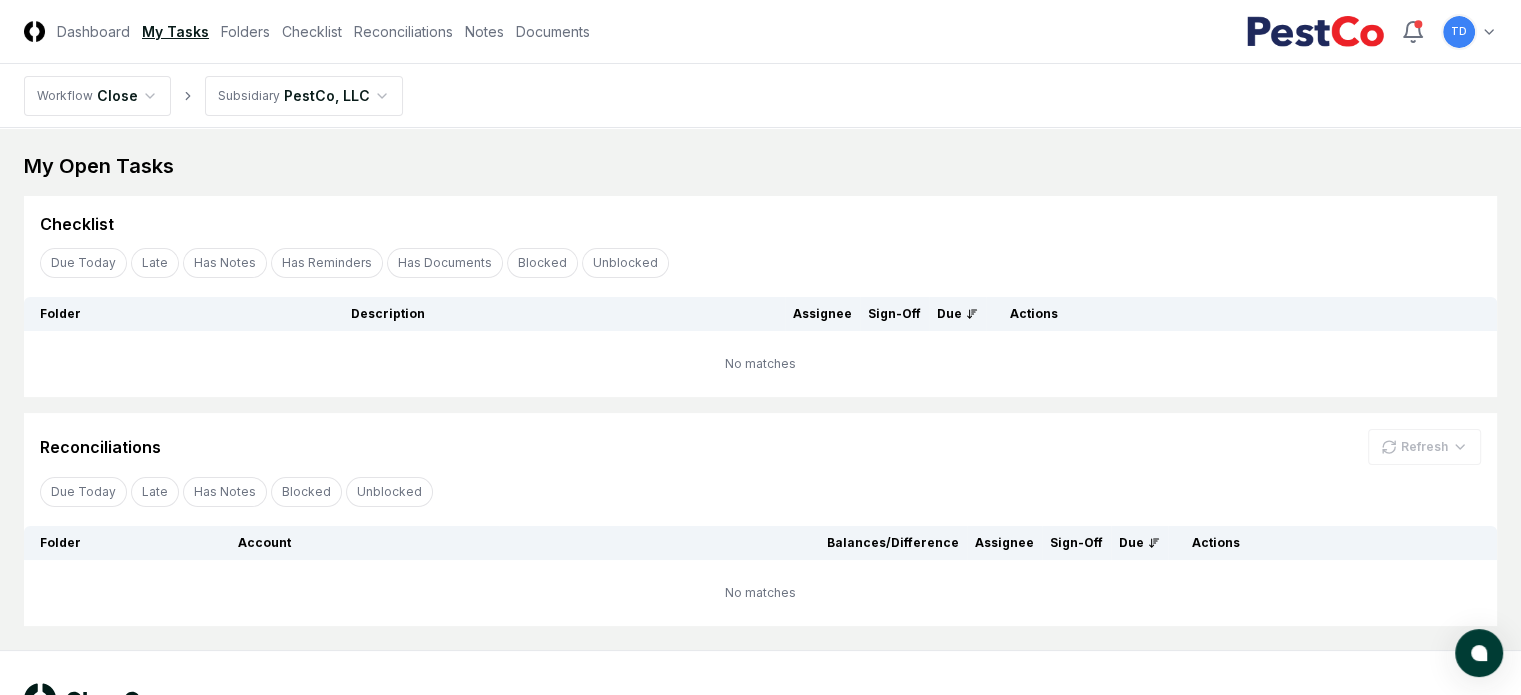 click on "CloseCore Dashboard My Tasks Folders Checklist Reconciliations Notes Documents Toggle navigation menu   TD Toggle user menu" at bounding box center (760, 32) 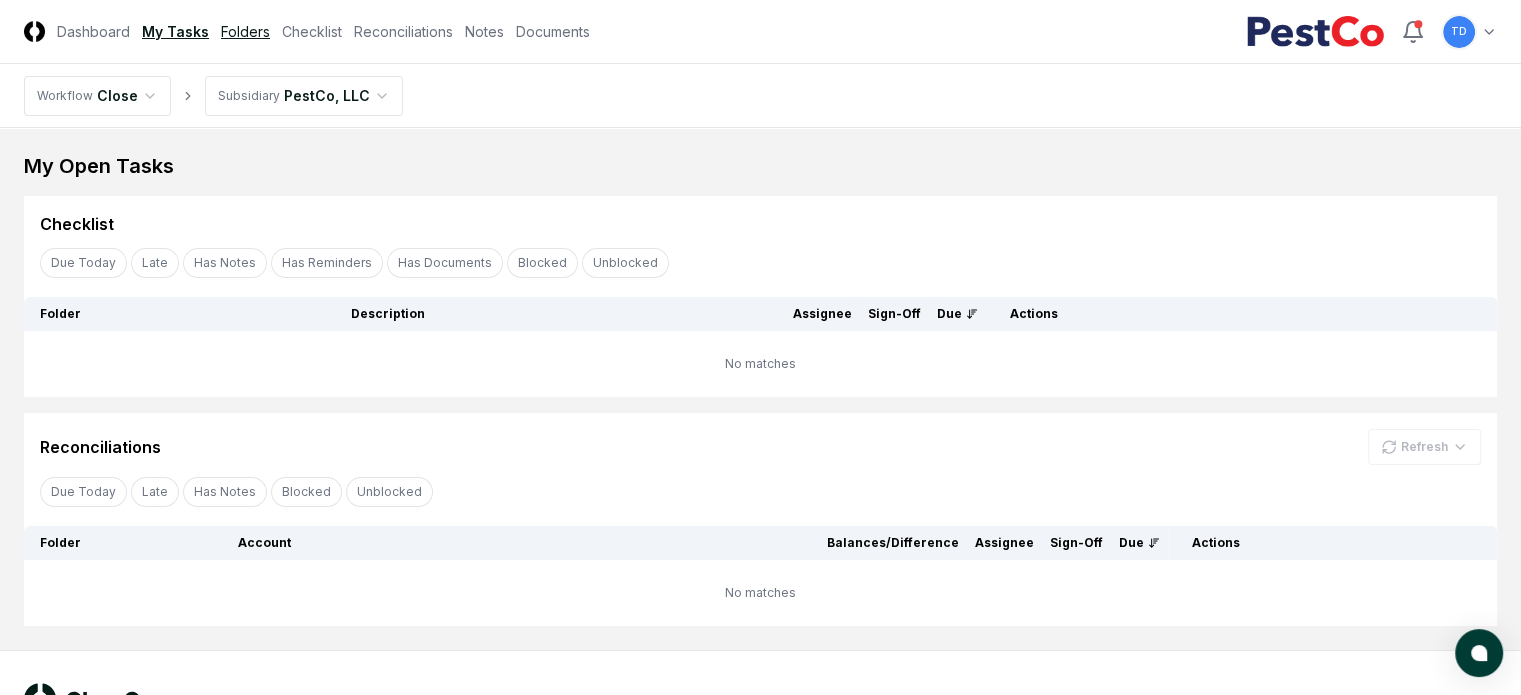 click on "Folders" at bounding box center (245, 31) 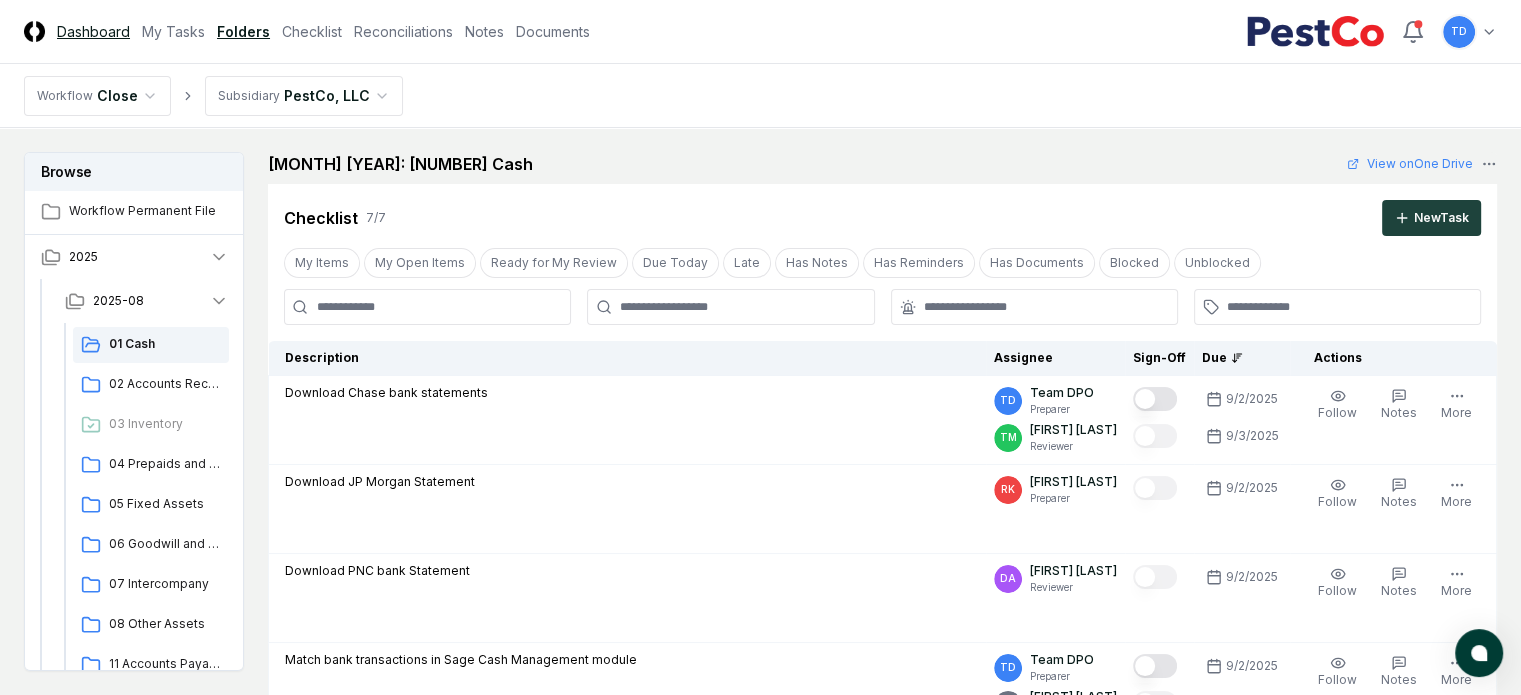 click on "Dashboard" at bounding box center (93, 31) 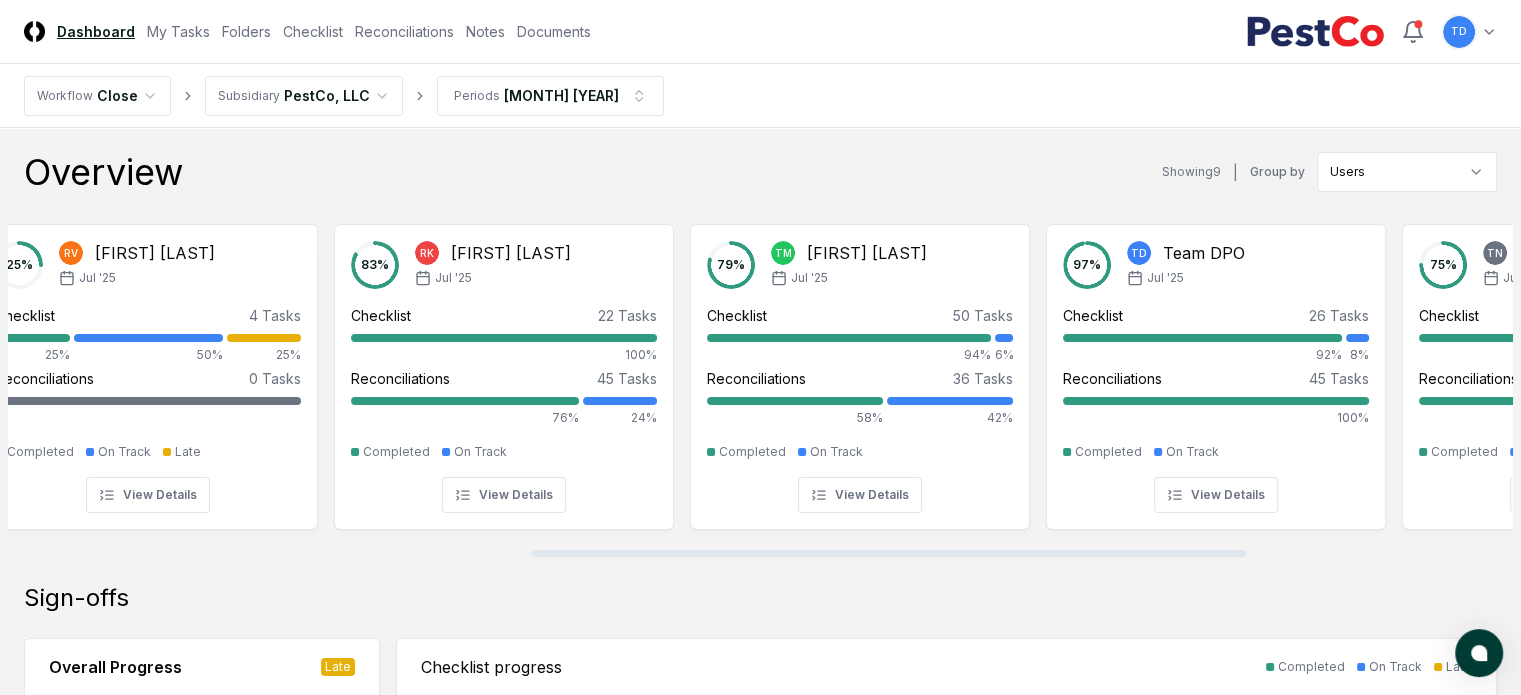 drag, startPoint x: 449, startPoint y: 550, endPoint x: 976, endPoint y: 546, distance: 527.0152 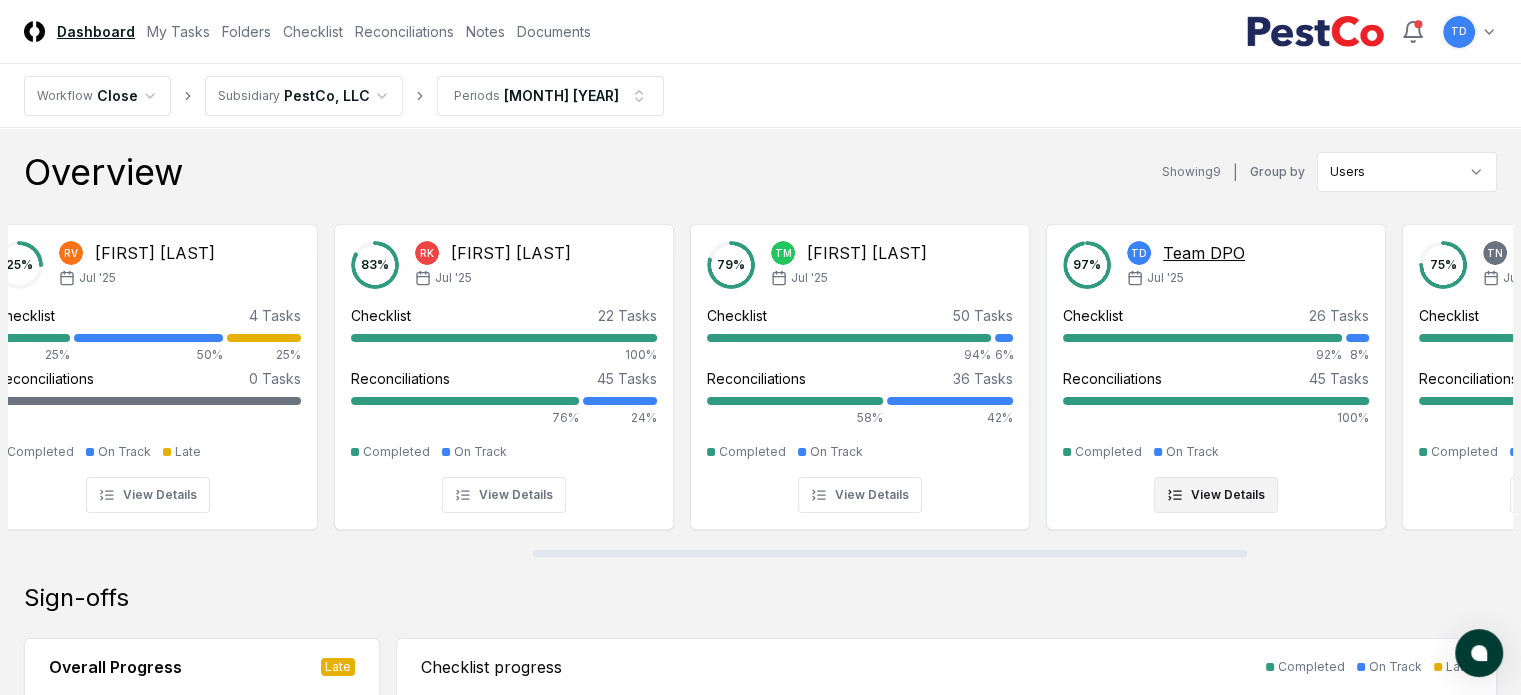 scroll, scrollTop: 0, scrollLeft: 1116, axis: horizontal 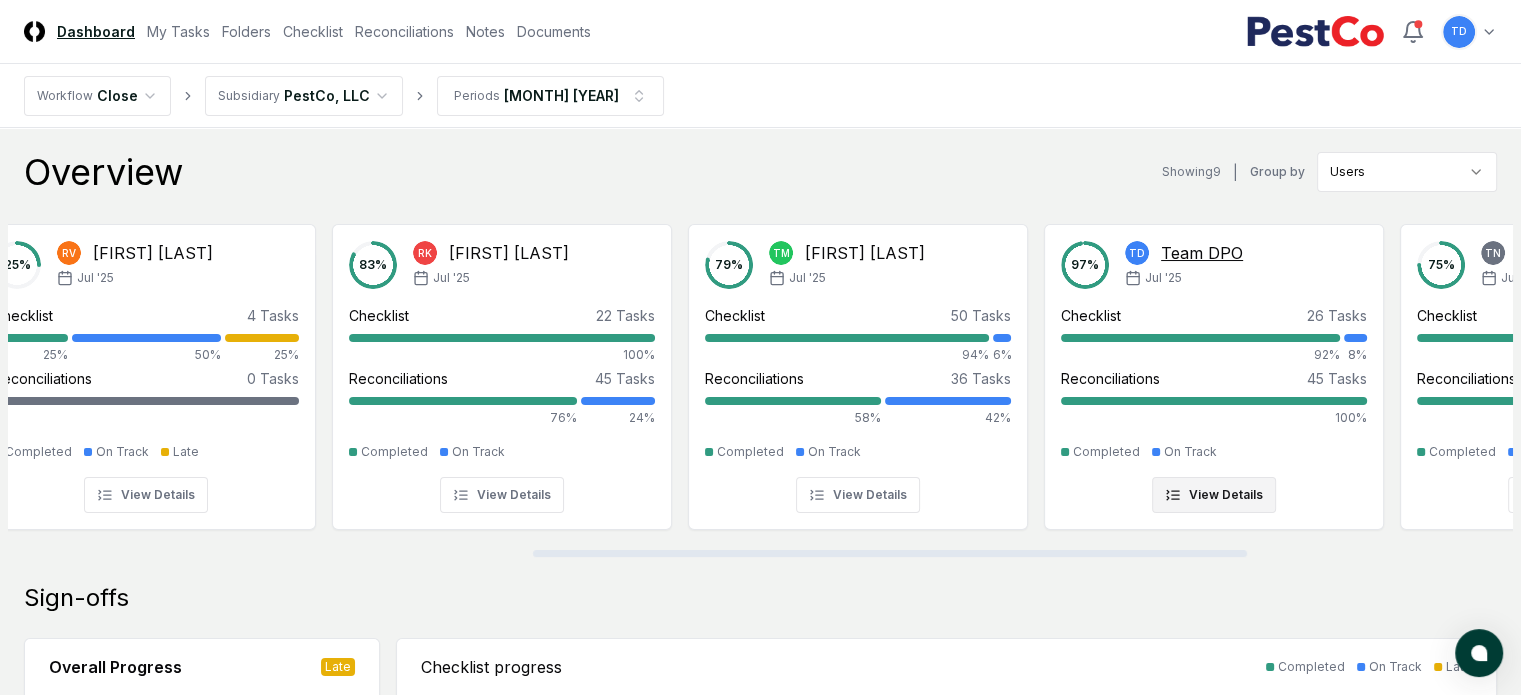 click on "Team DPO" at bounding box center [1202, 253] 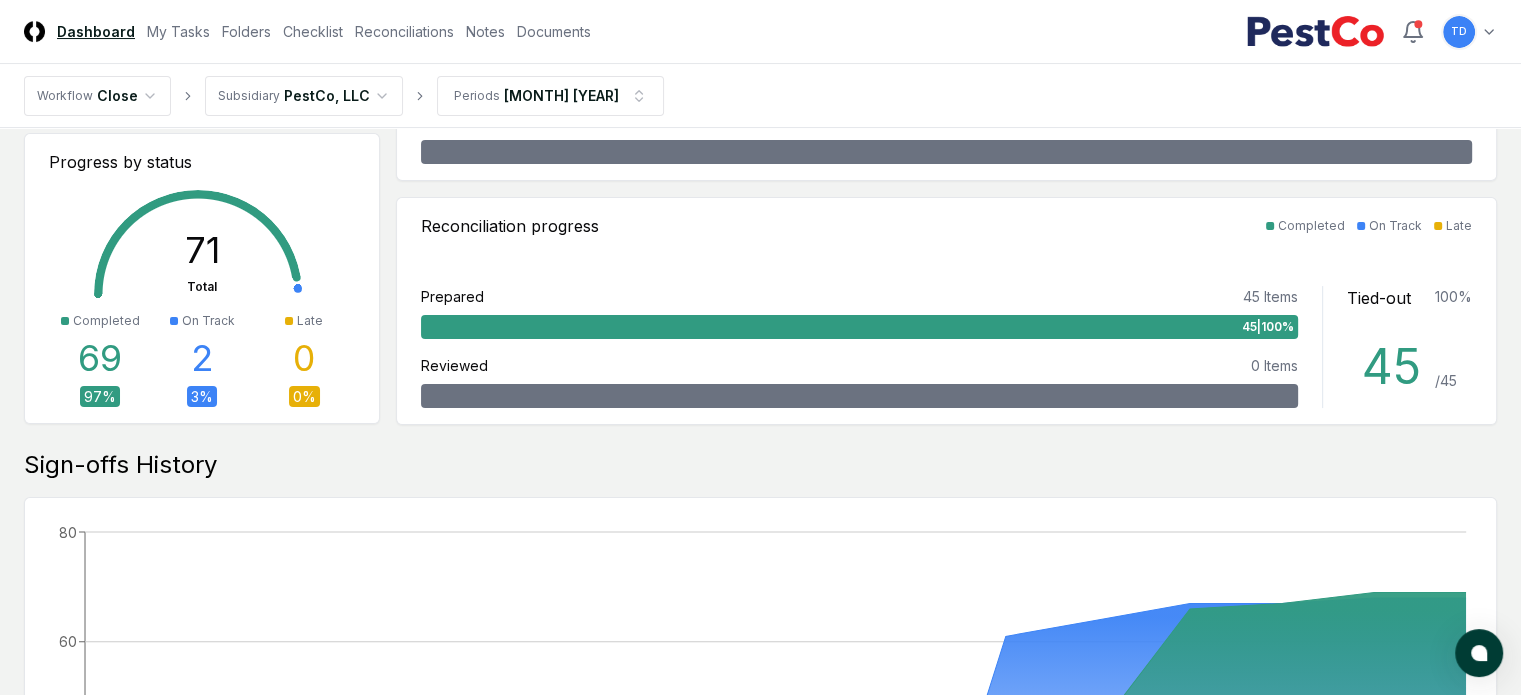scroll, scrollTop: 0, scrollLeft: 0, axis: both 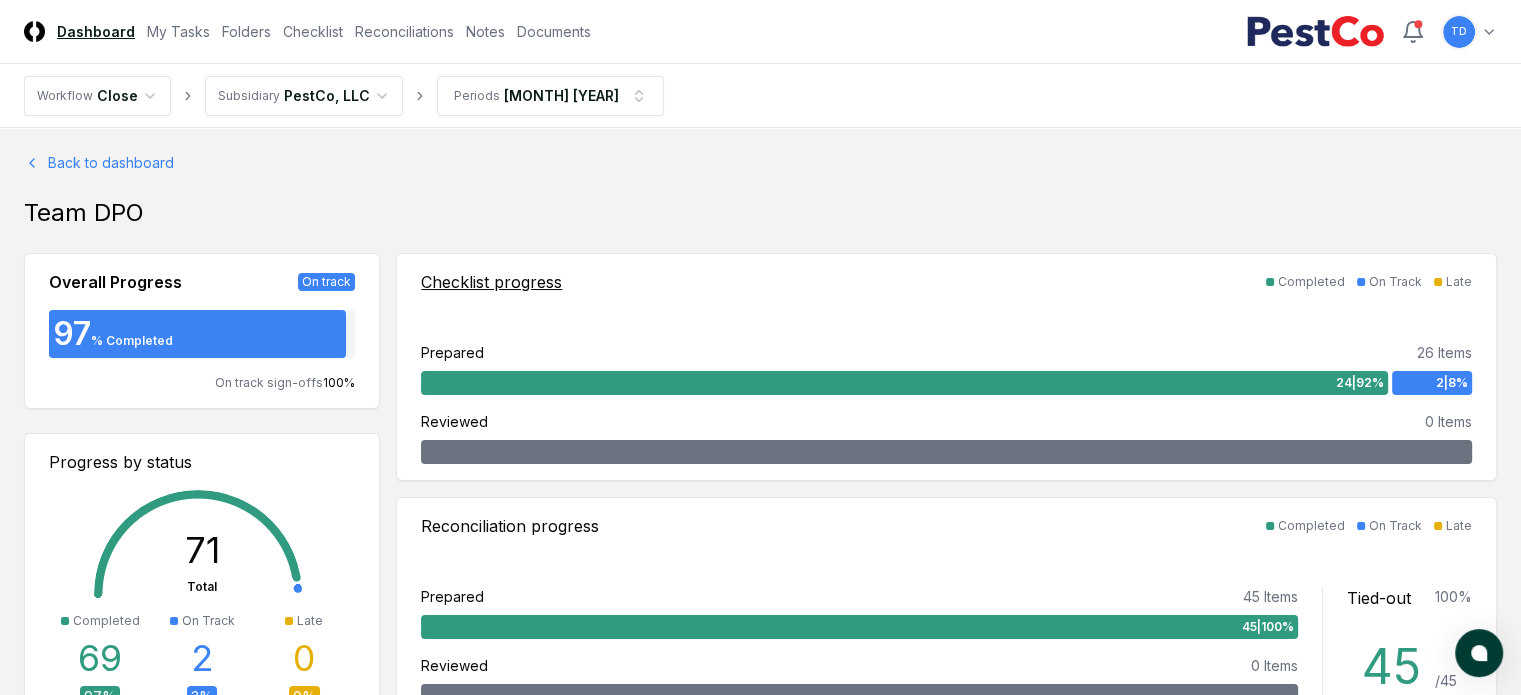 click on "2  |  8 %" at bounding box center (1452, 383) 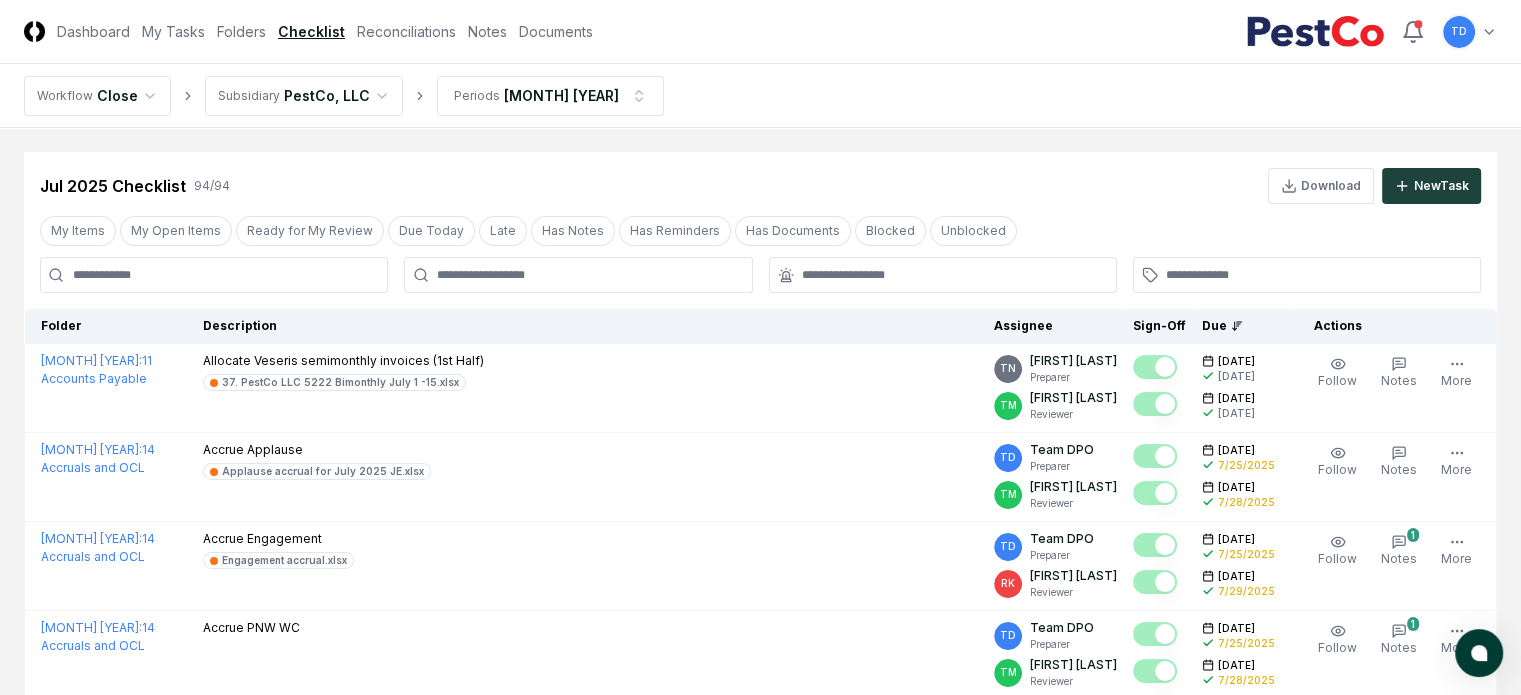 click at bounding box center (214, 275) 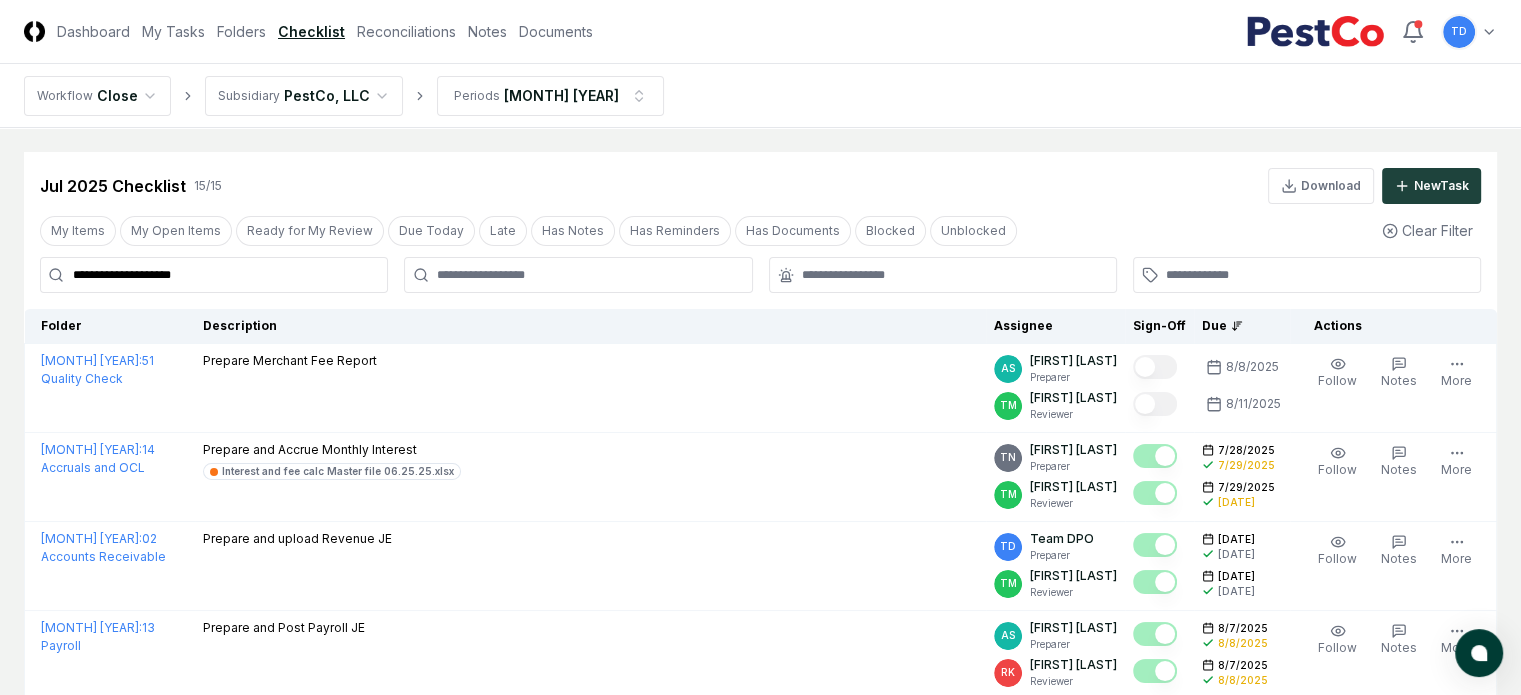 type on "**********" 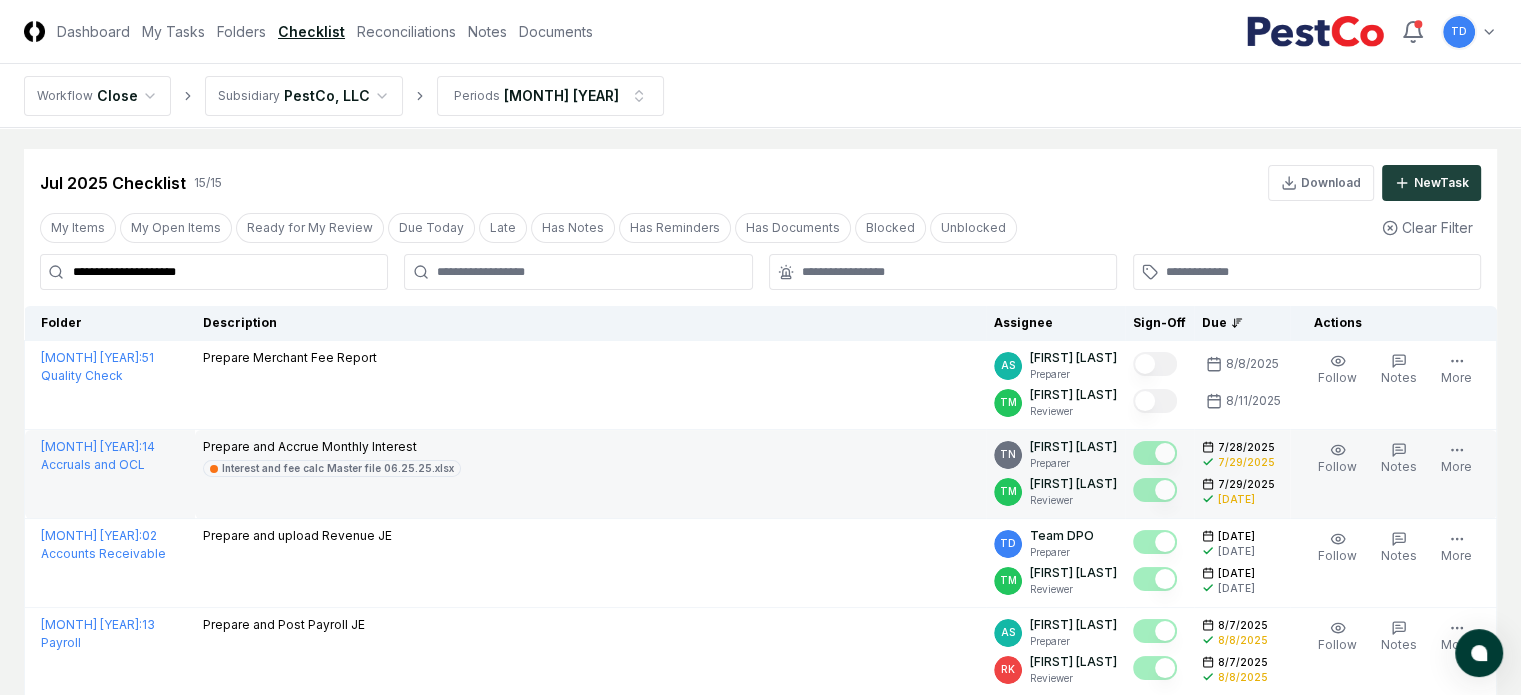 scroll, scrollTop: 0, scrollLeft: 0, axis: both 